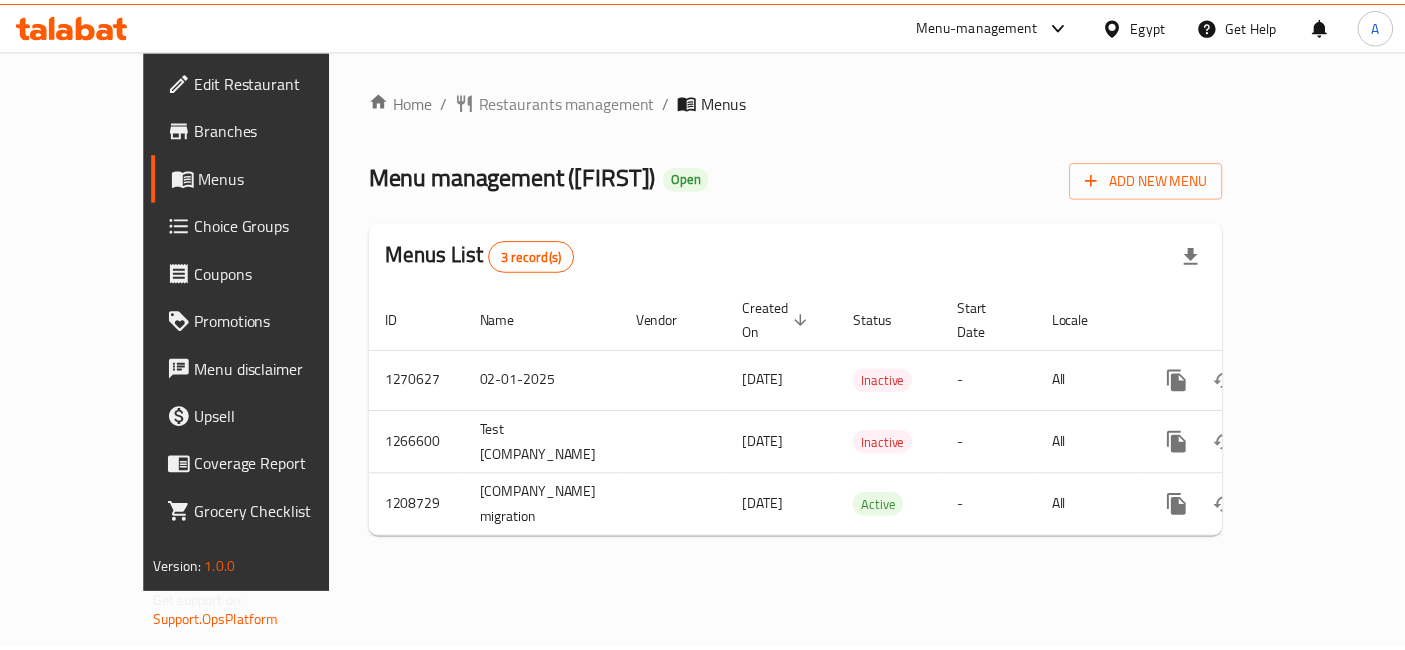 scroll, scrollTop: 0, scrollLeft: 0, axis: both 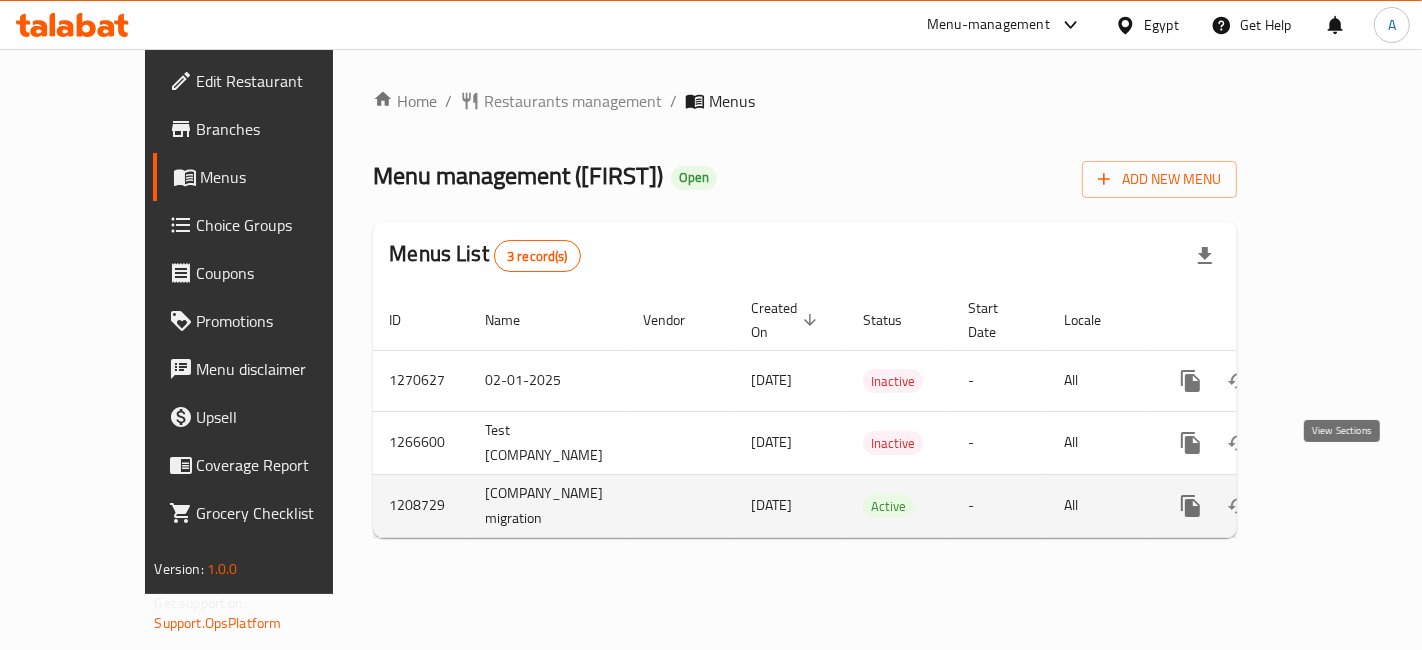 click 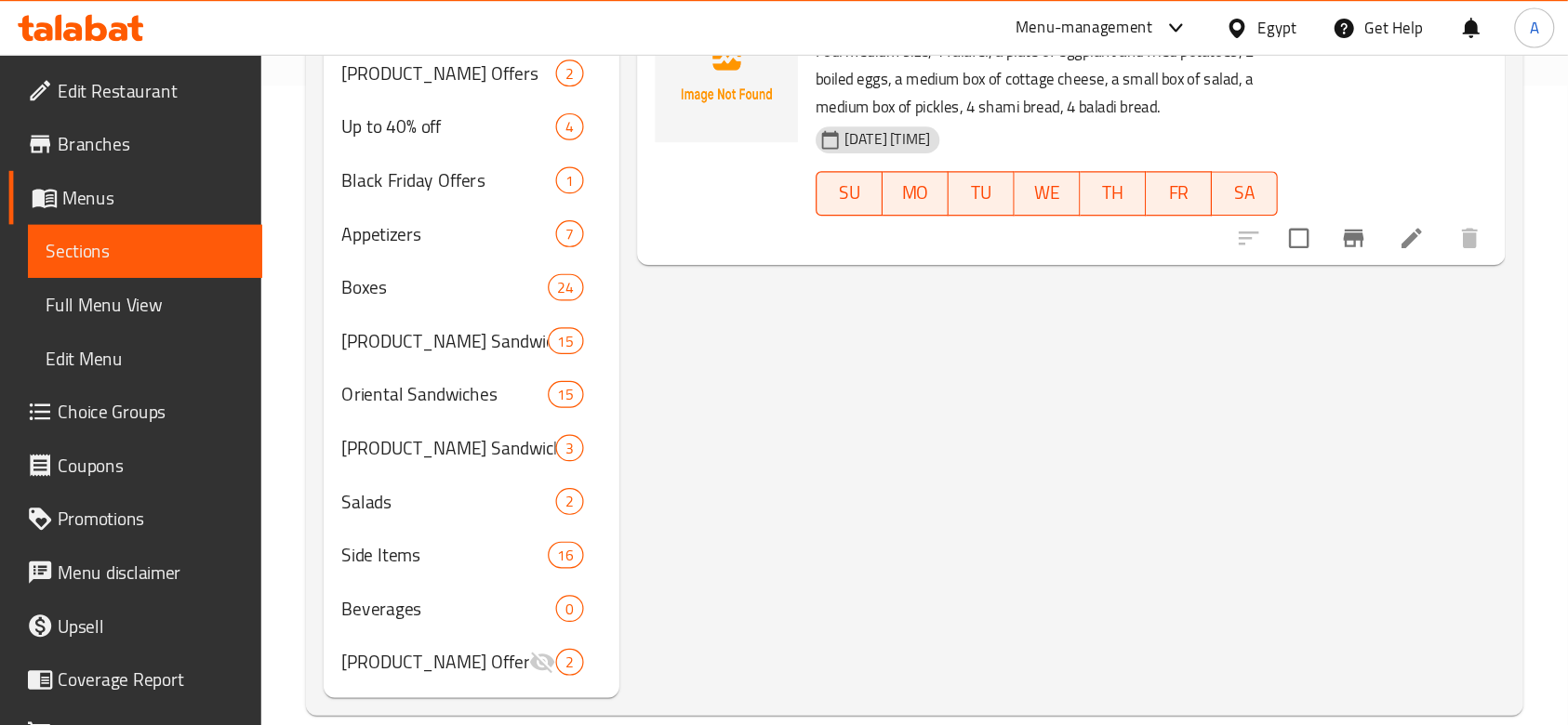 scroll, scrollTop: 0, scrollLeft: 0, axis: both 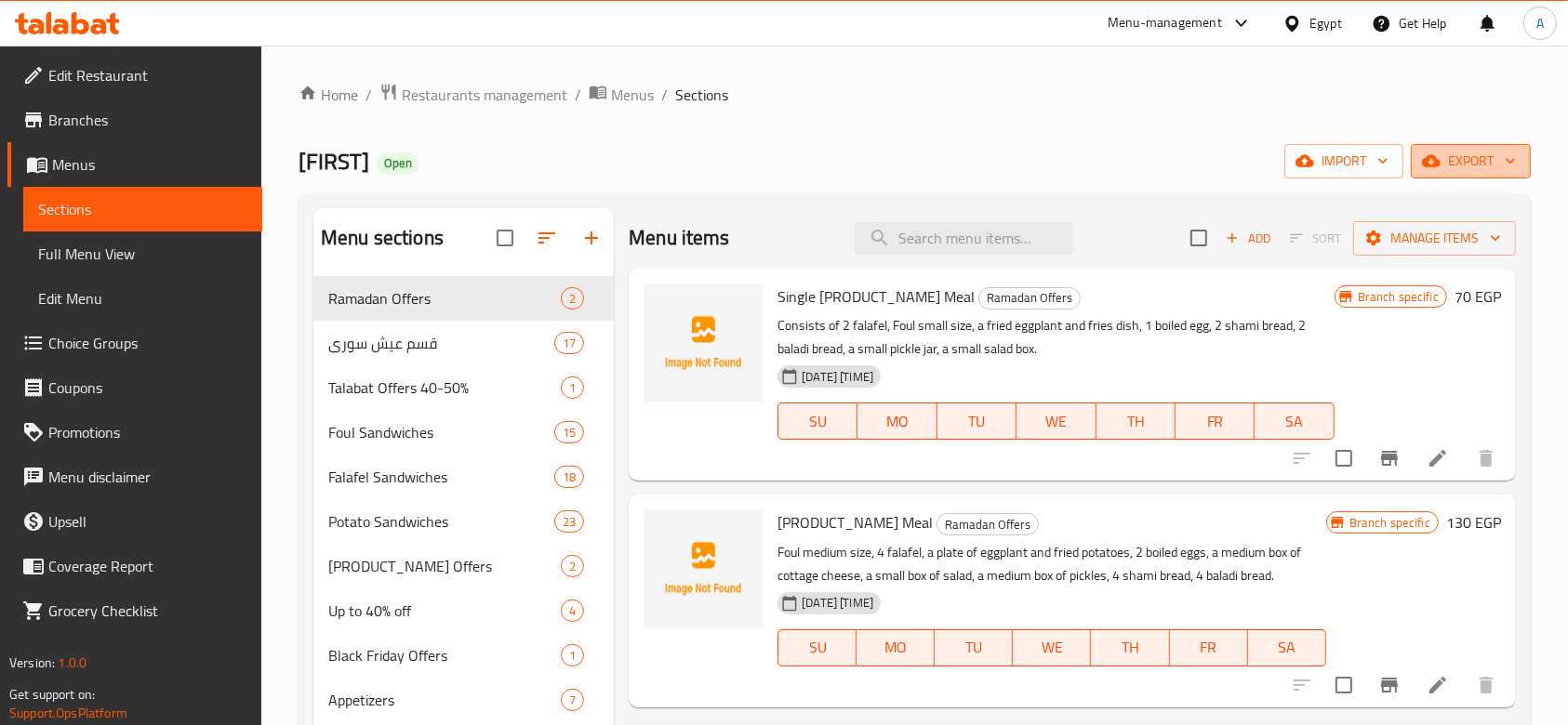click on "export" at bounding box center [1470, 161] 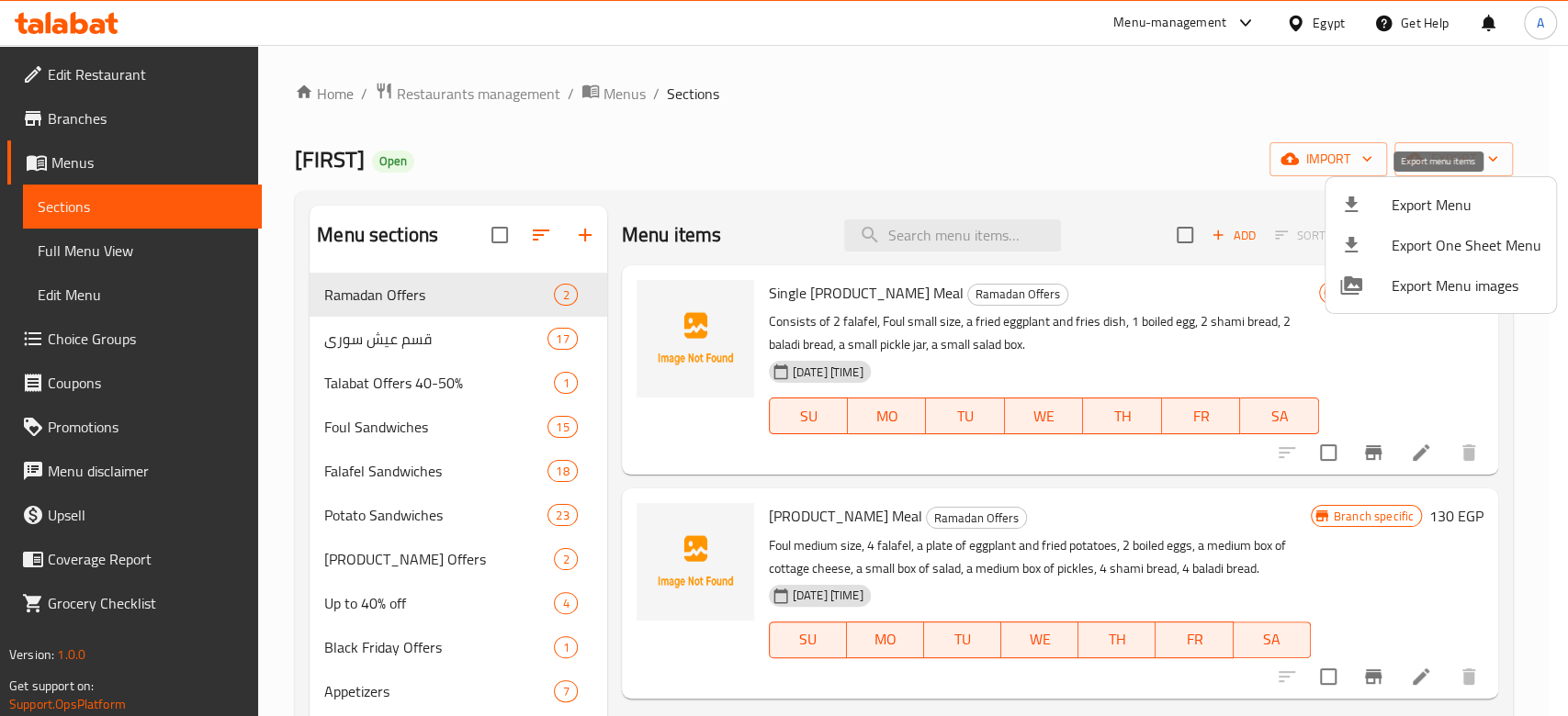 click on "Export Menu" at bounding box center (1466, 205) 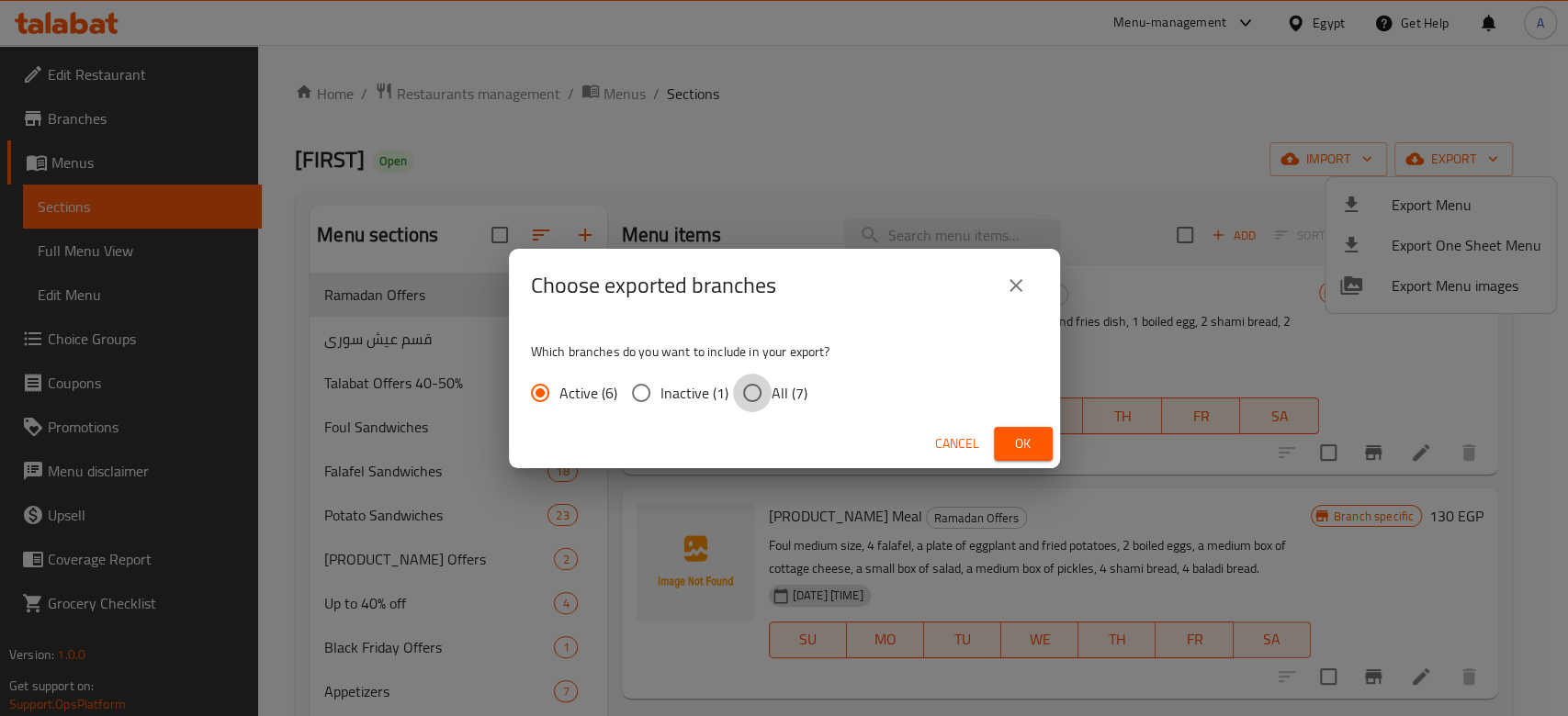 click on "All (7)" at bounding box center [752, 393] 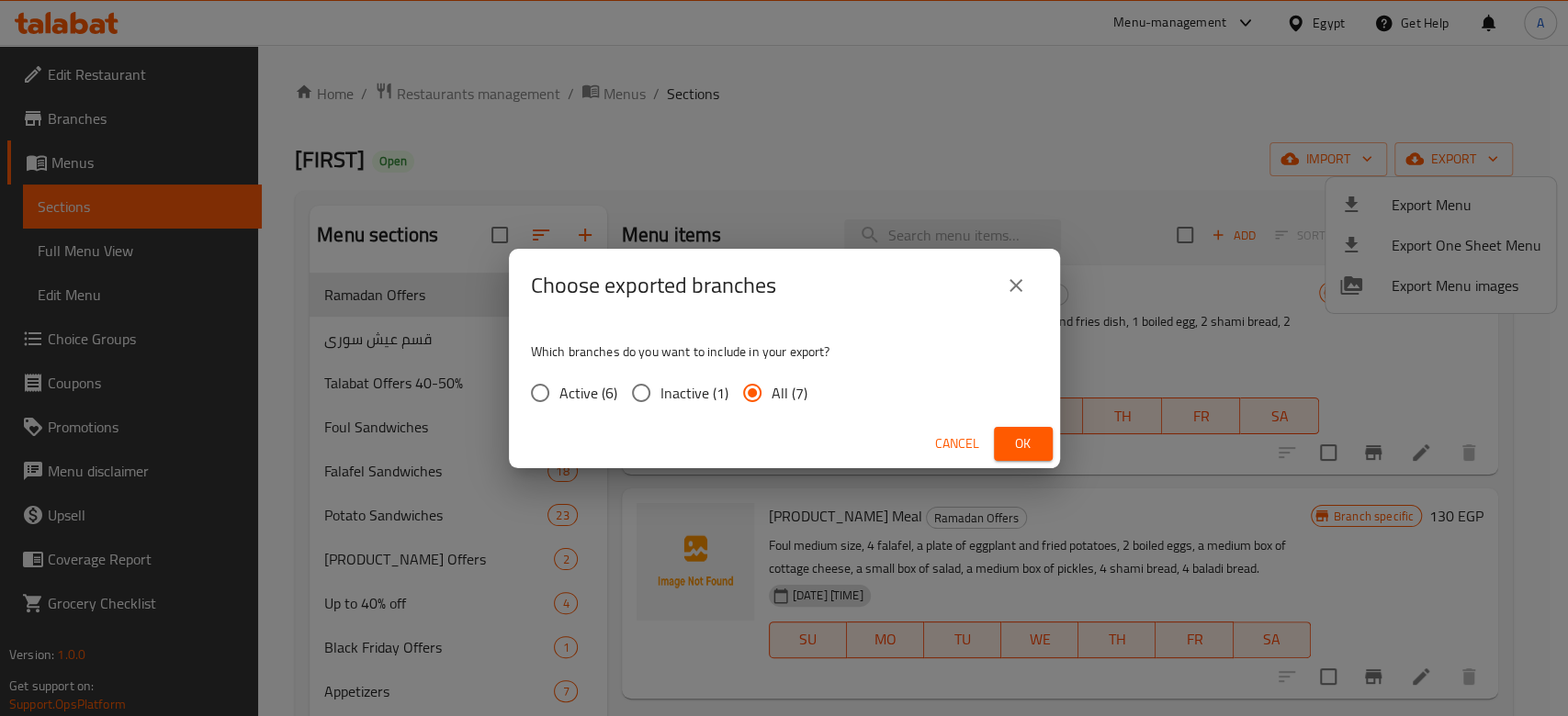 click on "Ok" at bounding box center [1023, 443] 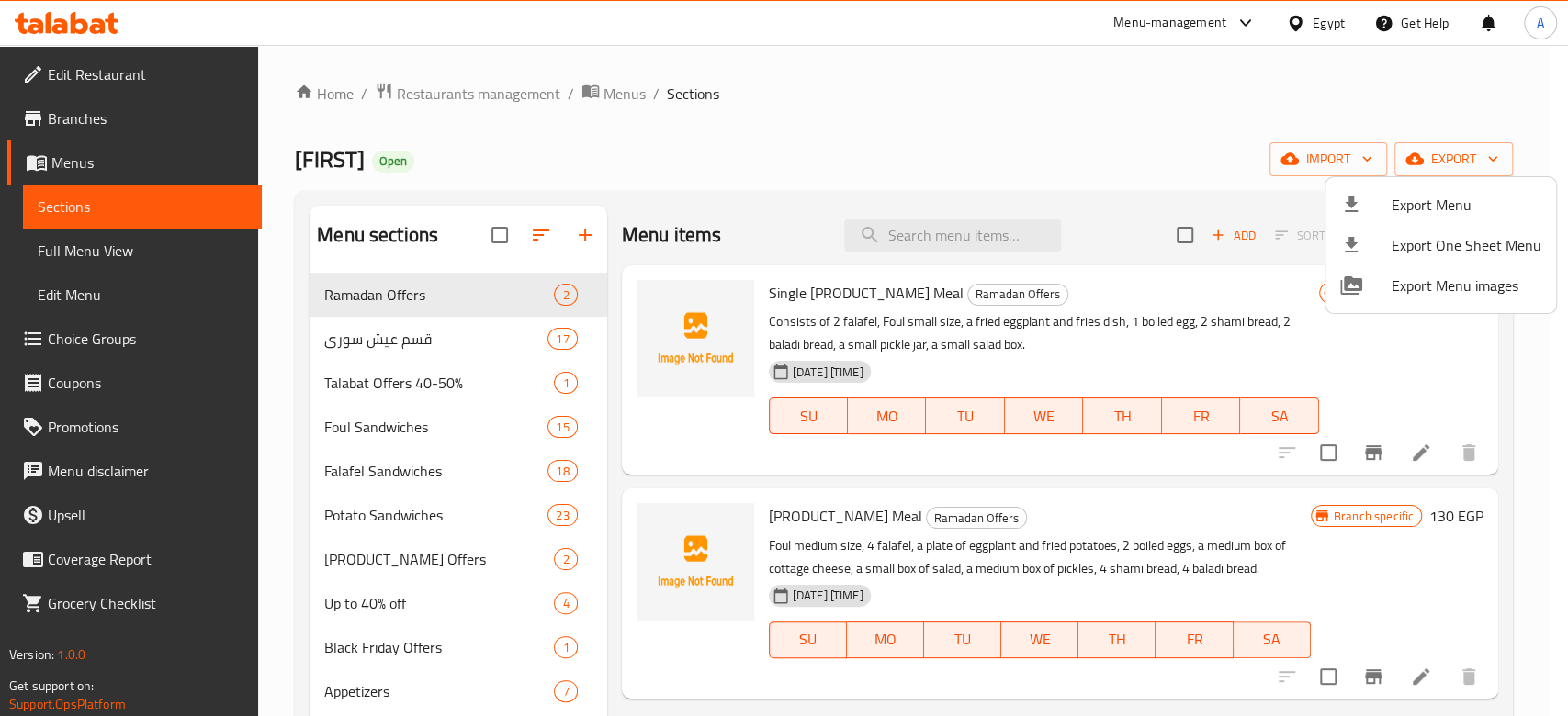 click at bounding box center [784, 358] 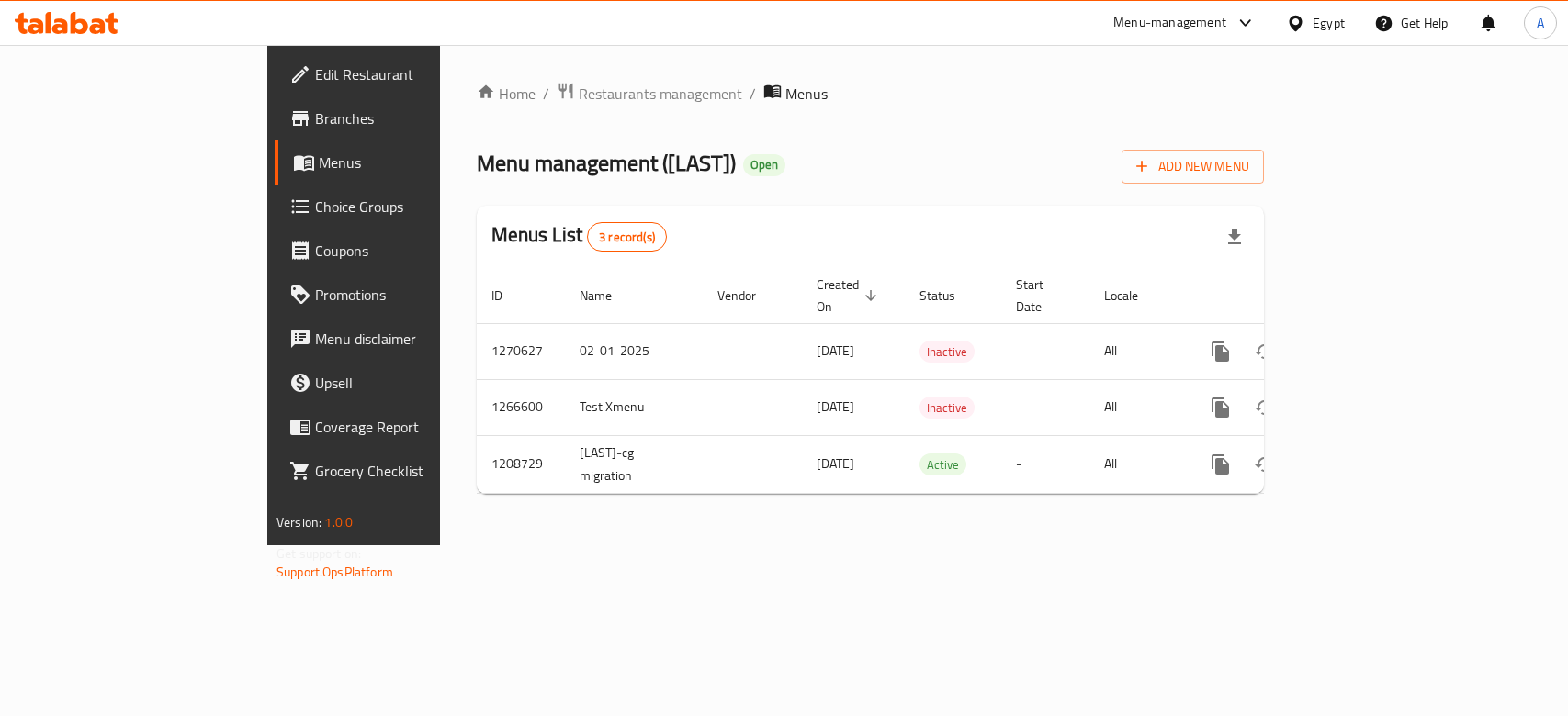 scroll, scrollTop: 0, scrollLeft: 0, axis: both 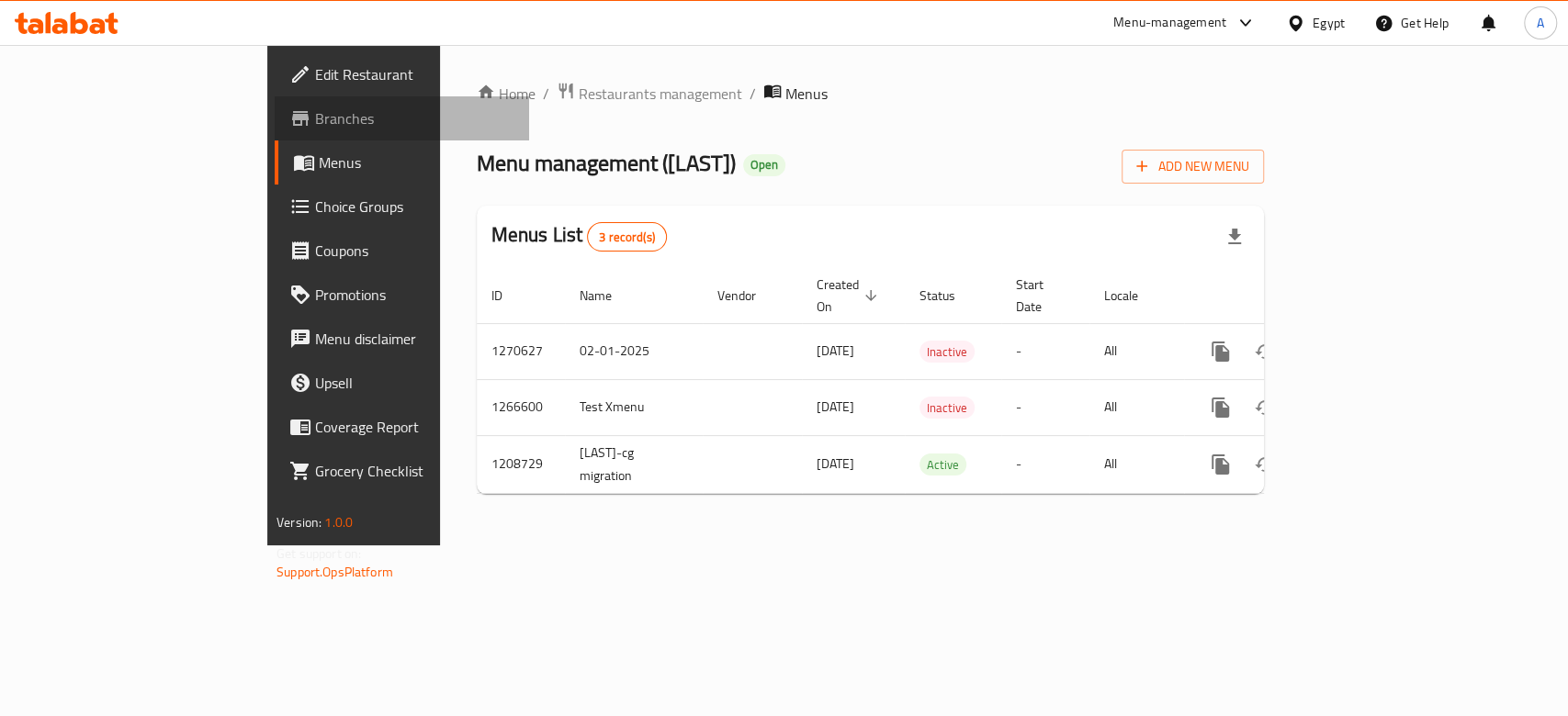 click on "Branches" at bounding box center [414, 118] 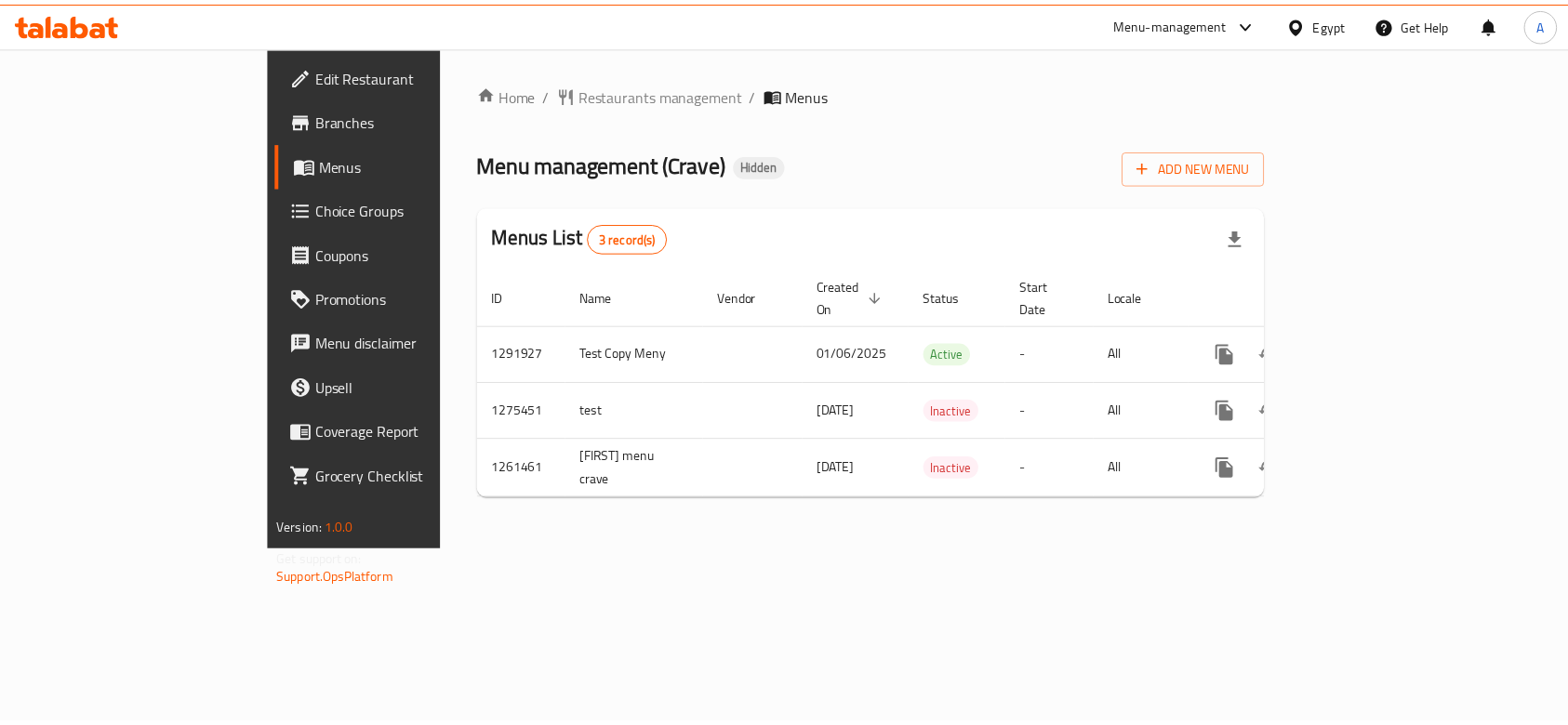 scroll, scrollTop: 0, scrollLeft: 0, axis: both 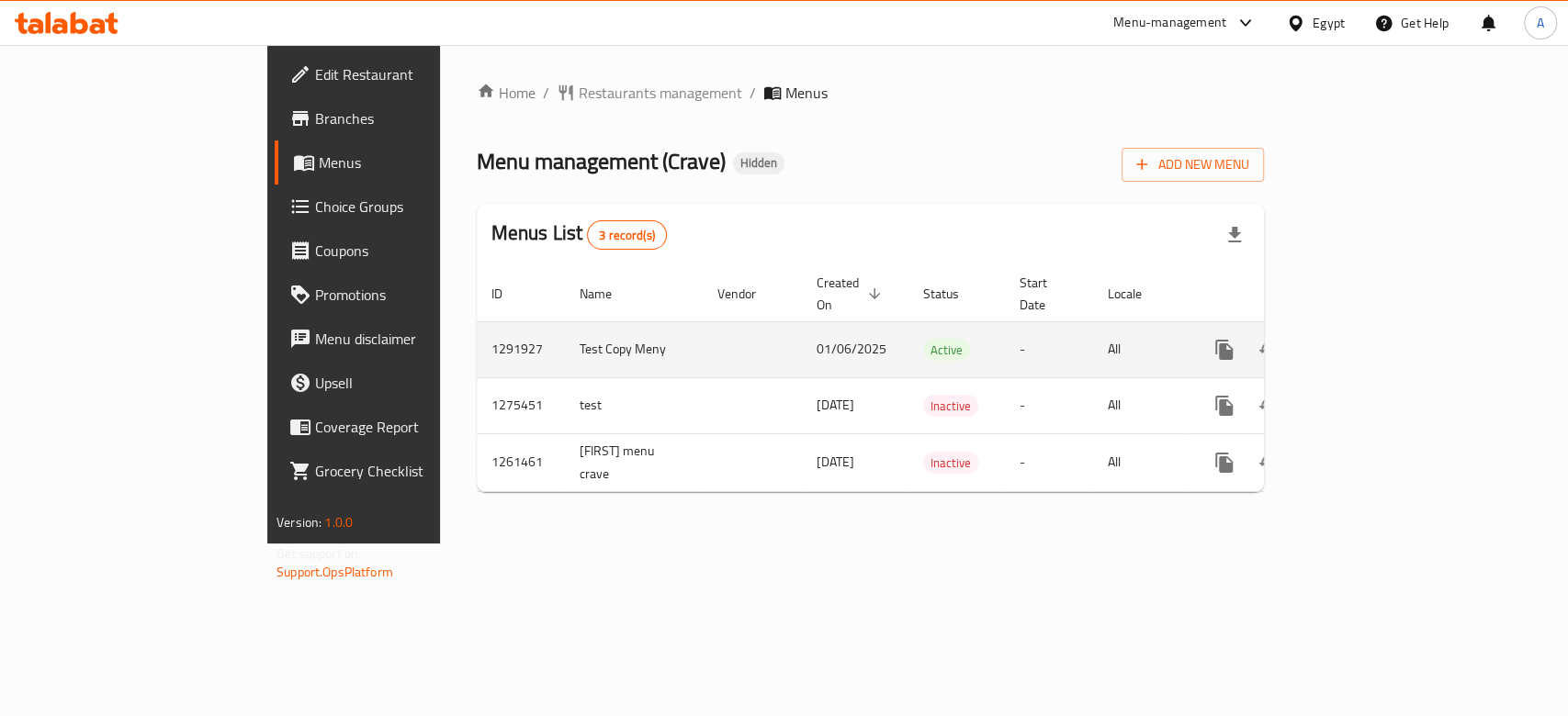 click 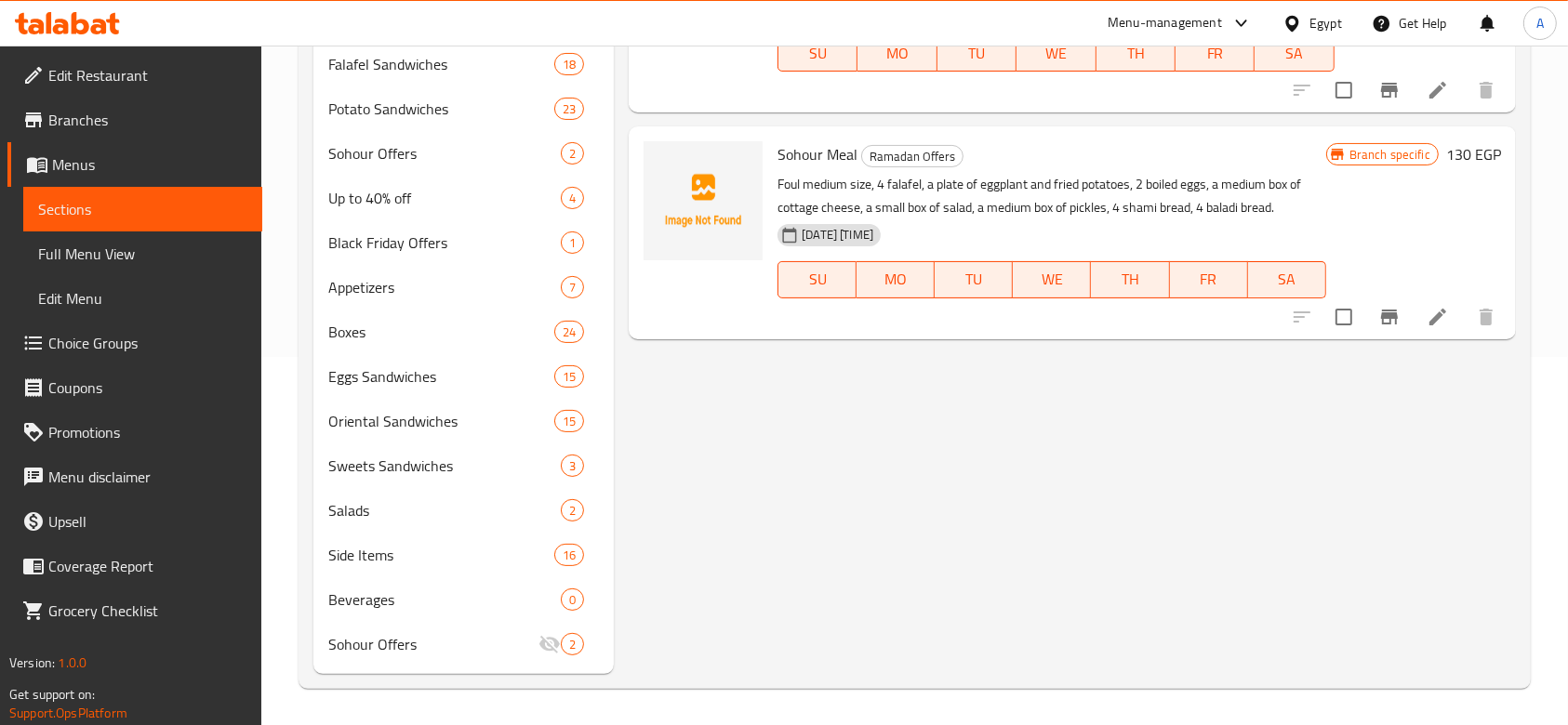 scroll, scrollTop: 0, scrollLeft: 0, axis: both 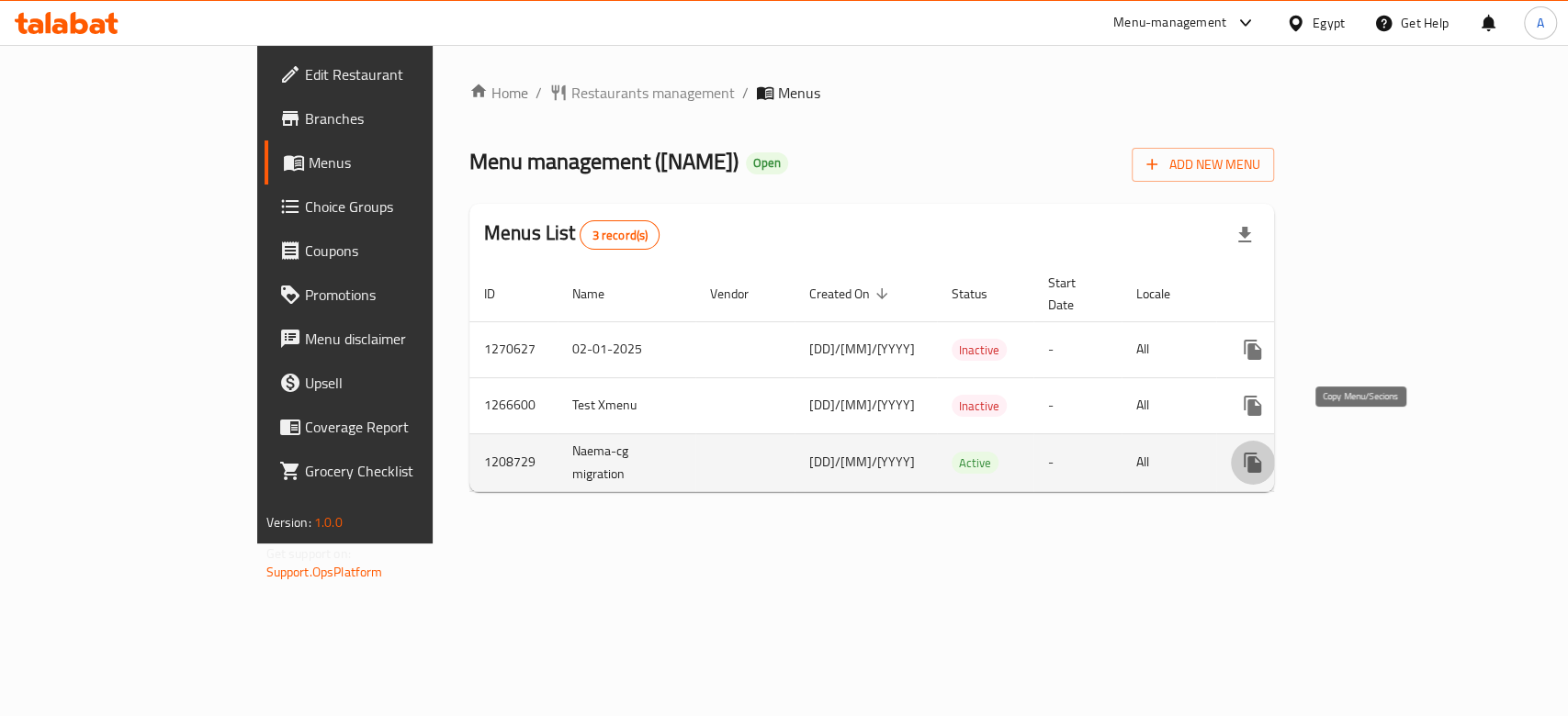 click at bounding box center (1253, 463) 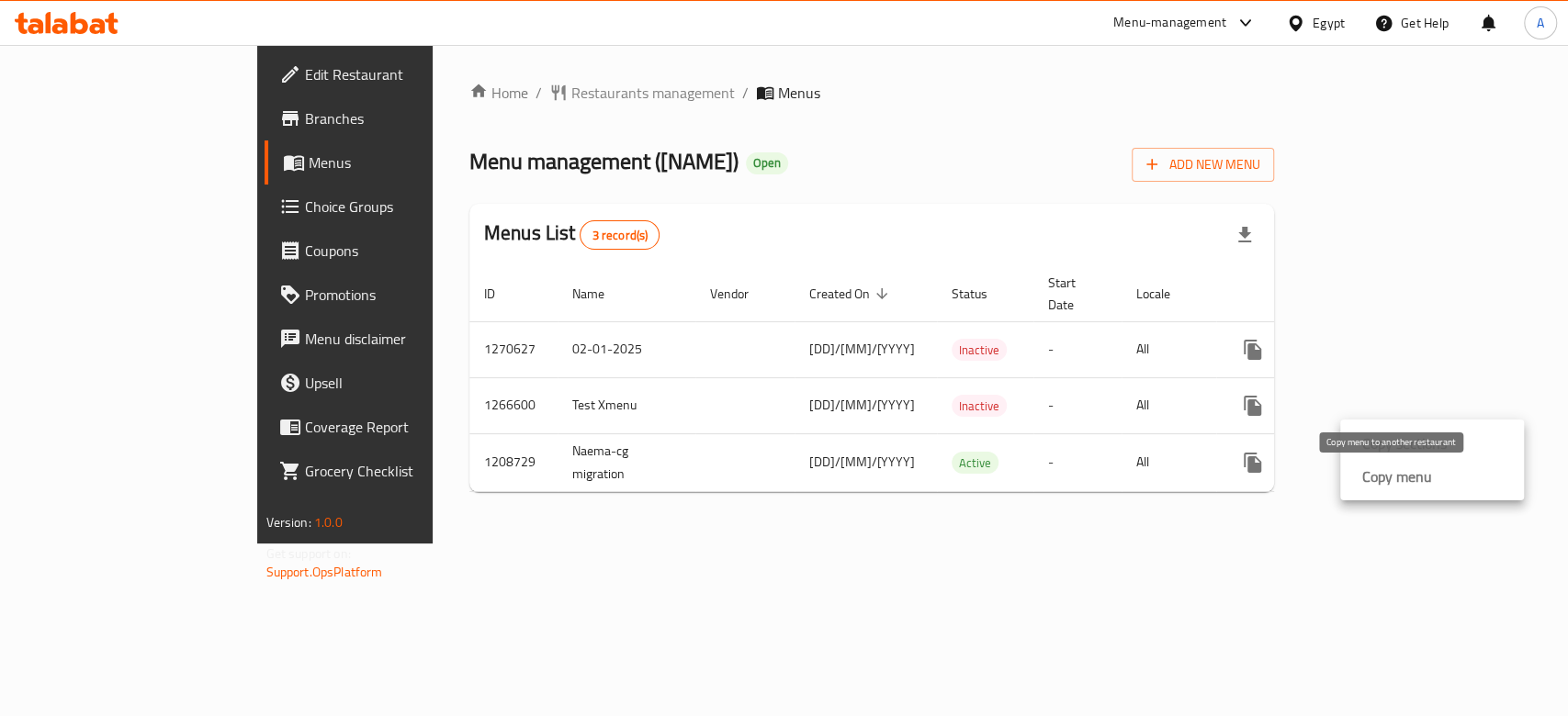 click on "Copy menu" at bounding box center [1397, 476] 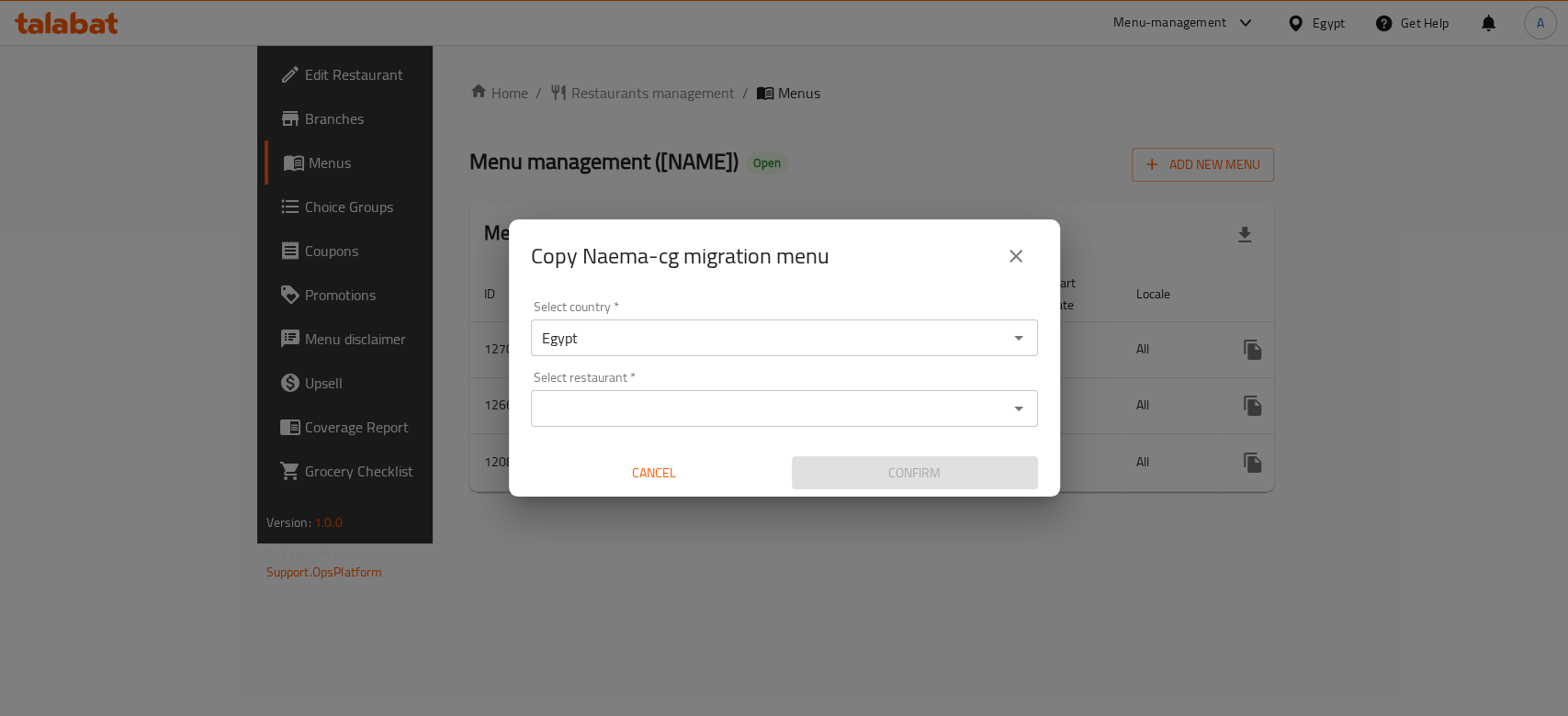 click on "Egypt" at bounding box center [769, 338] 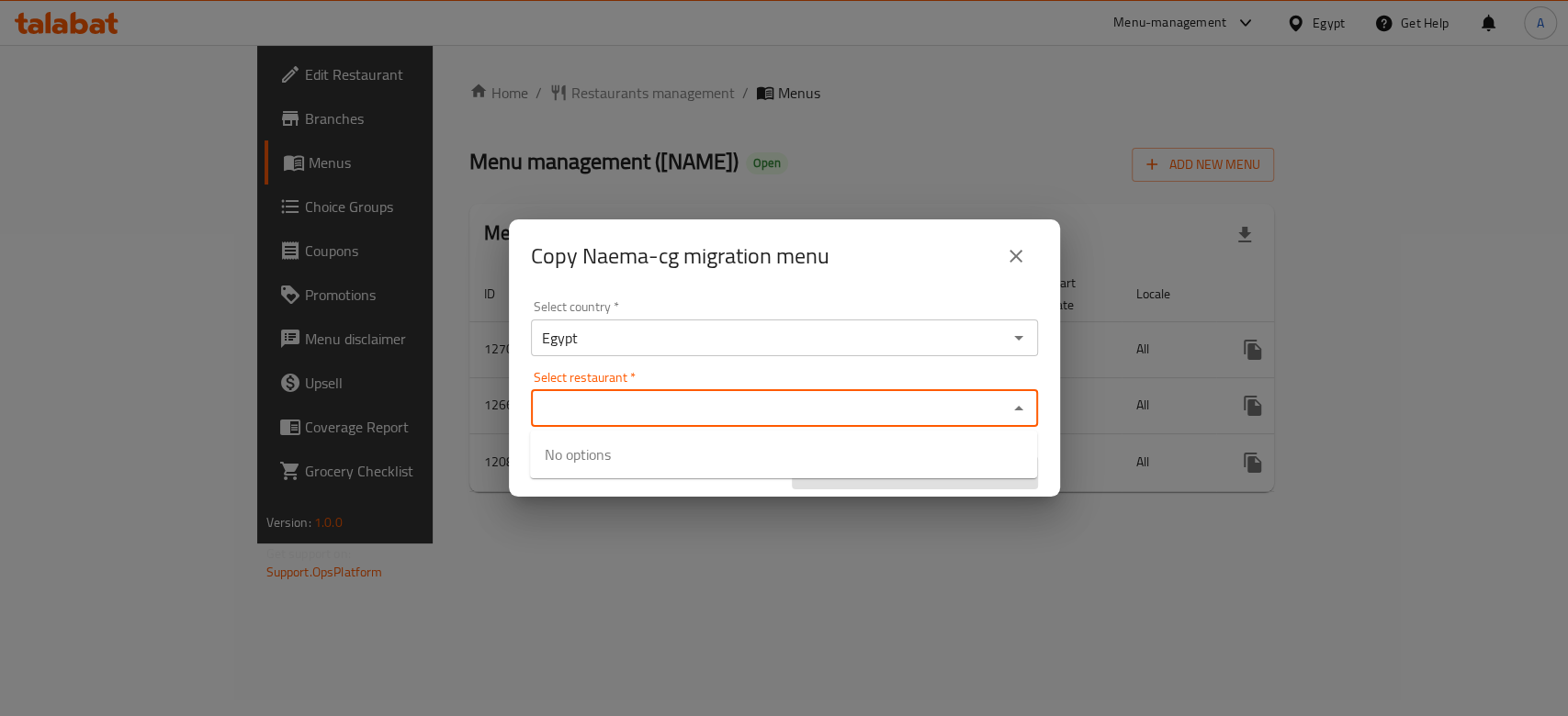 click on "Select restaurant   *" at bounding box center (769, 408) 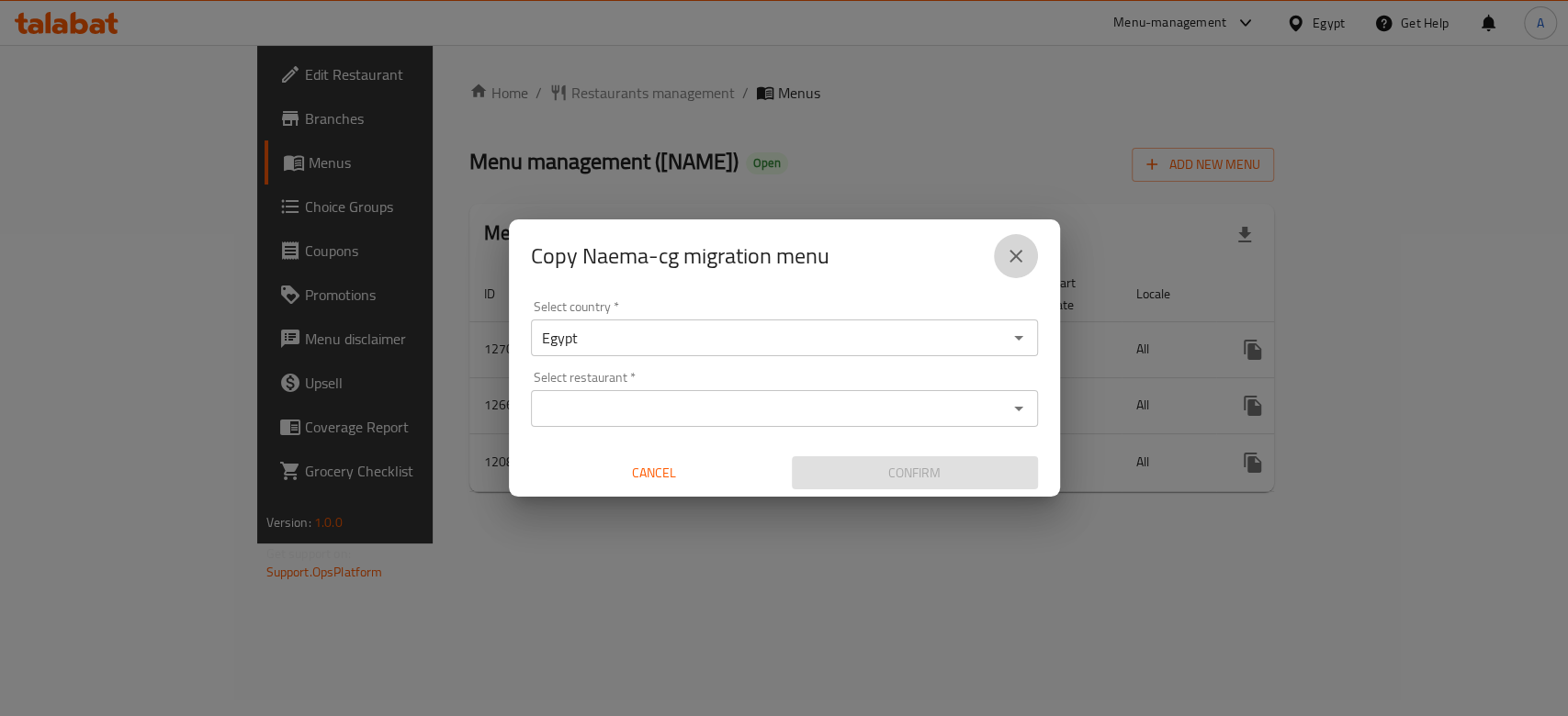 click at bounding box center (1016, 256) 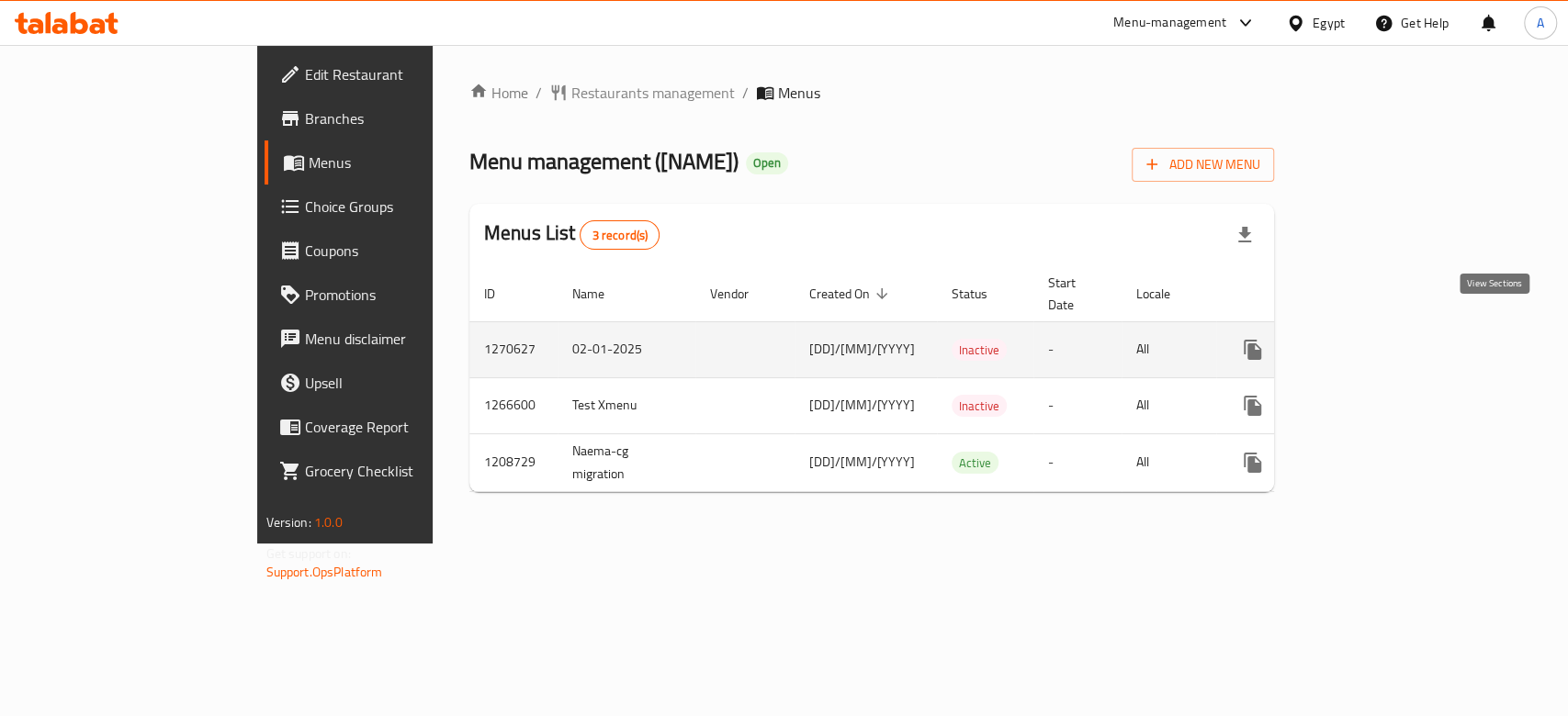 click 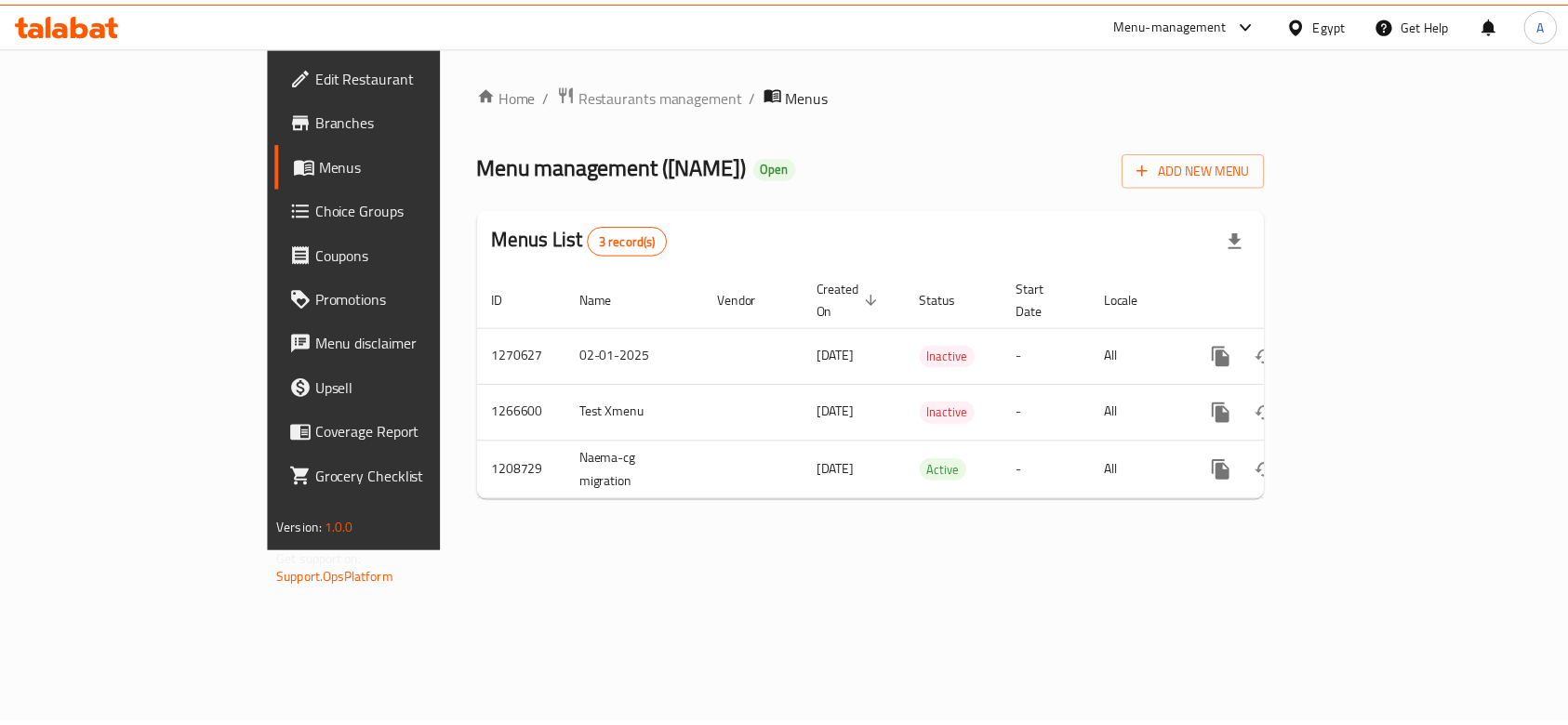 scroll, scrollTop: 0, scrollLeft: 0, axis: both 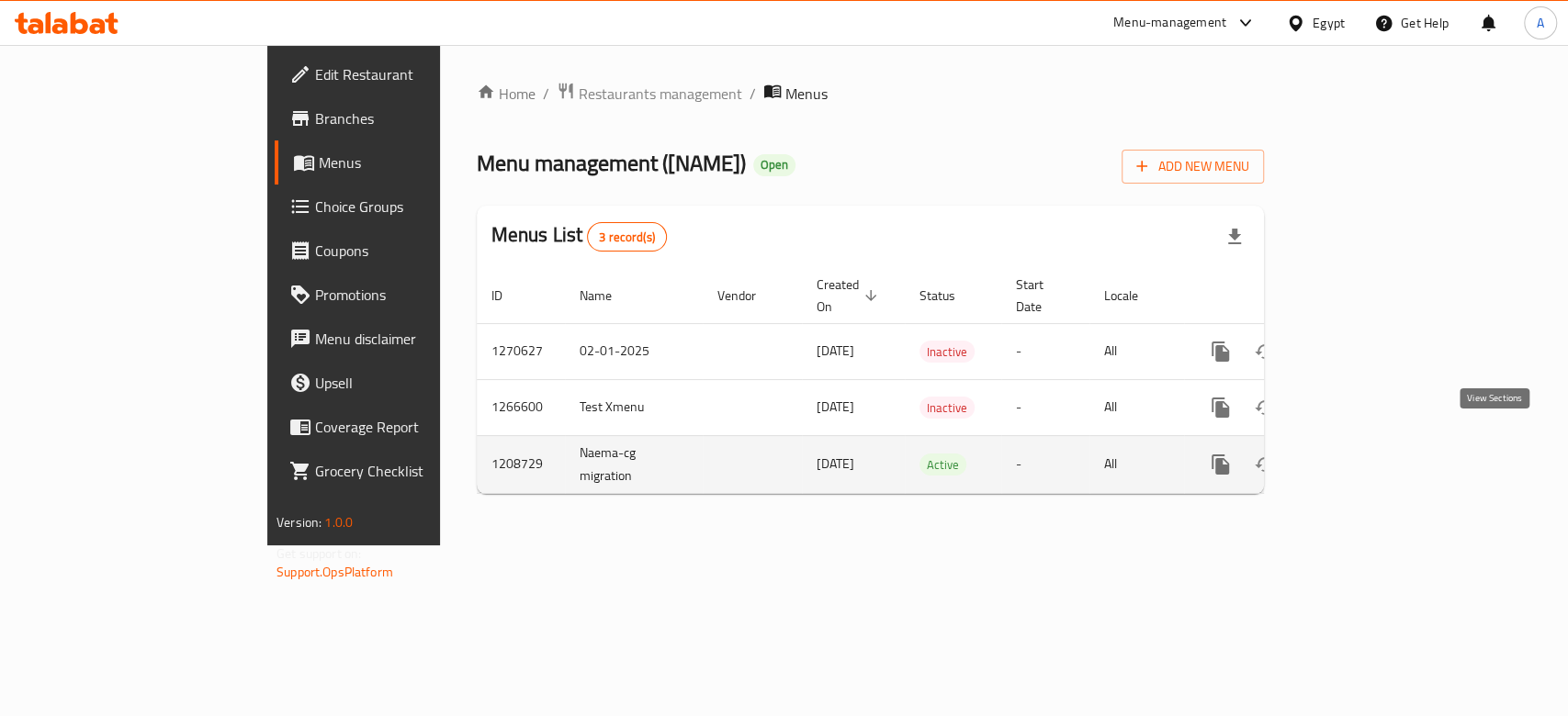 click at bounding box center (1353, 464) 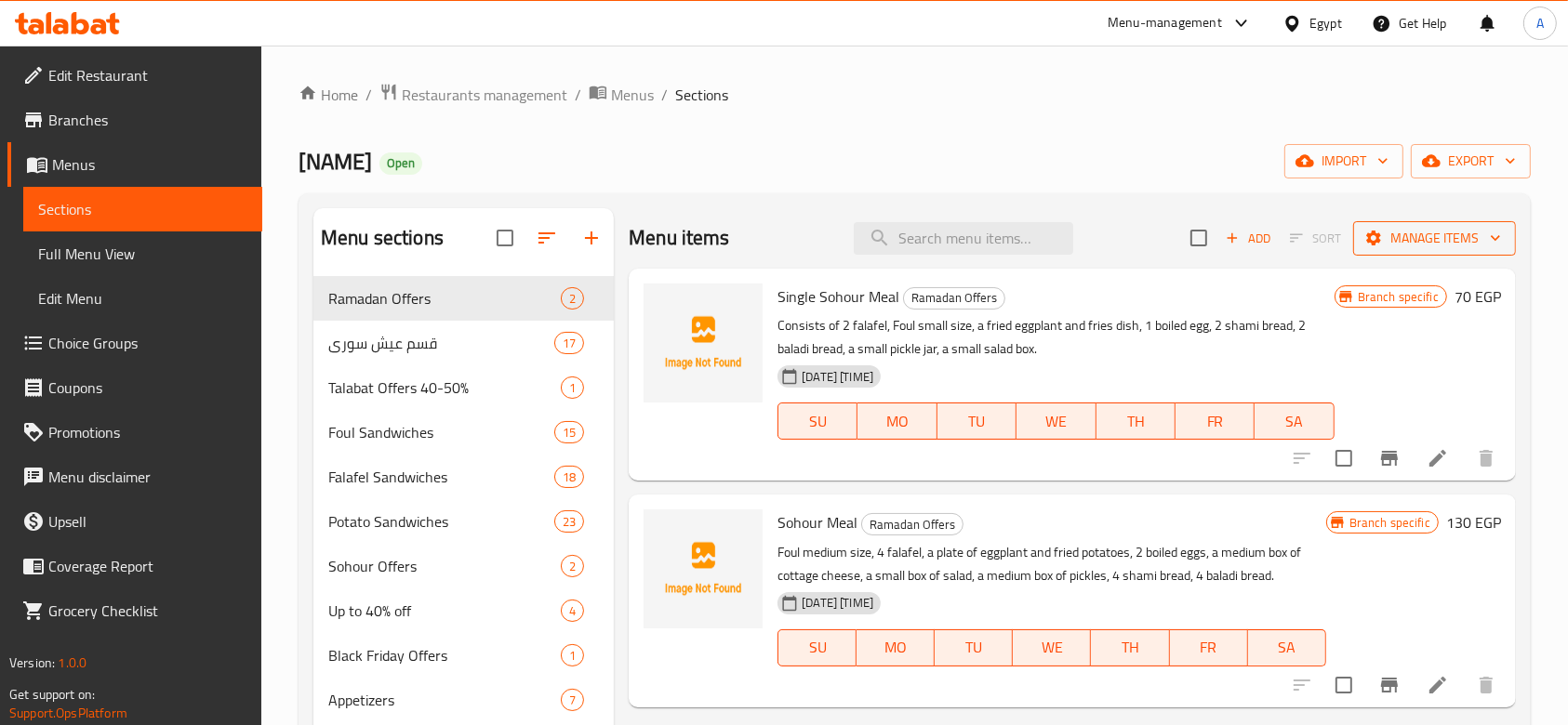 click on "Manage items" at bounding box center [1434, 238] 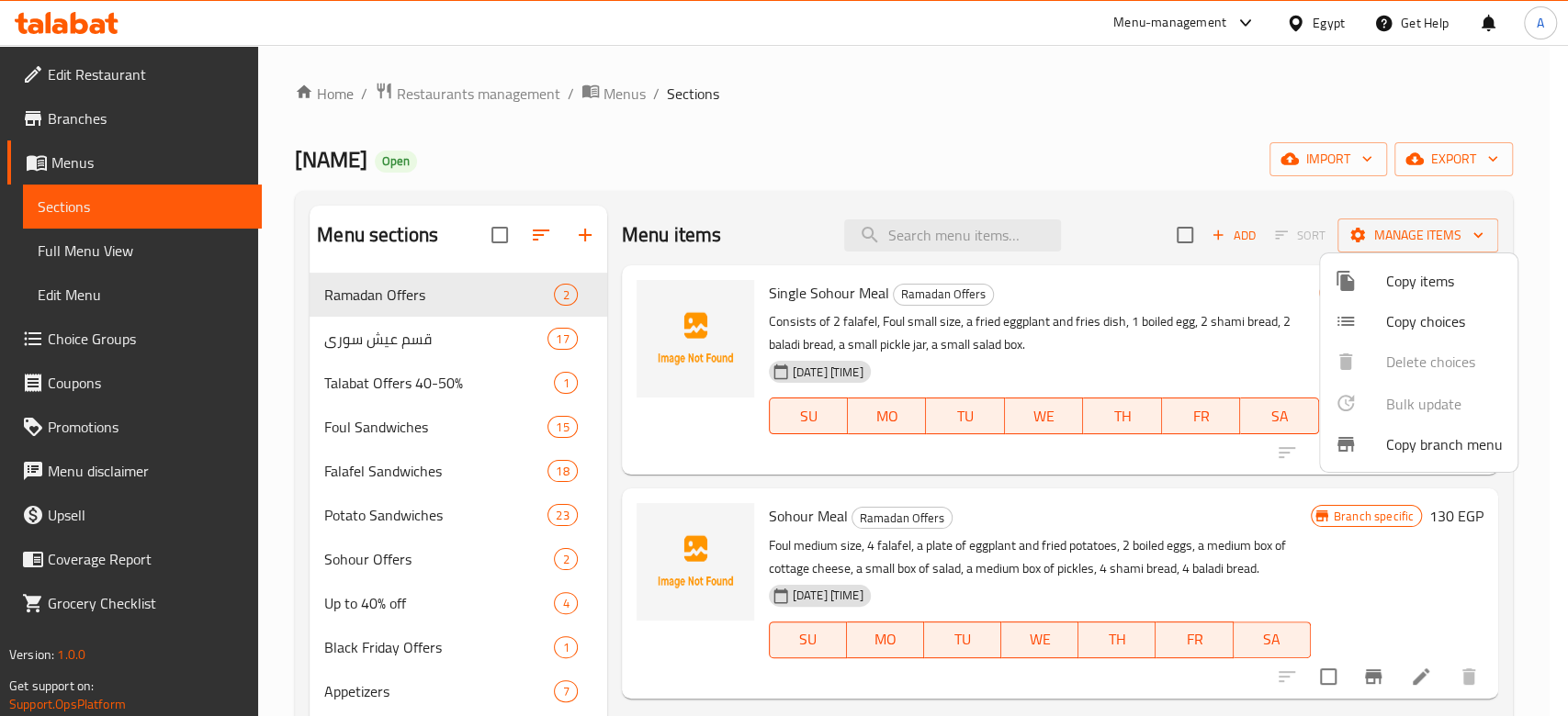 click on "Copy branch menu" at bounding box center (1444, 444) 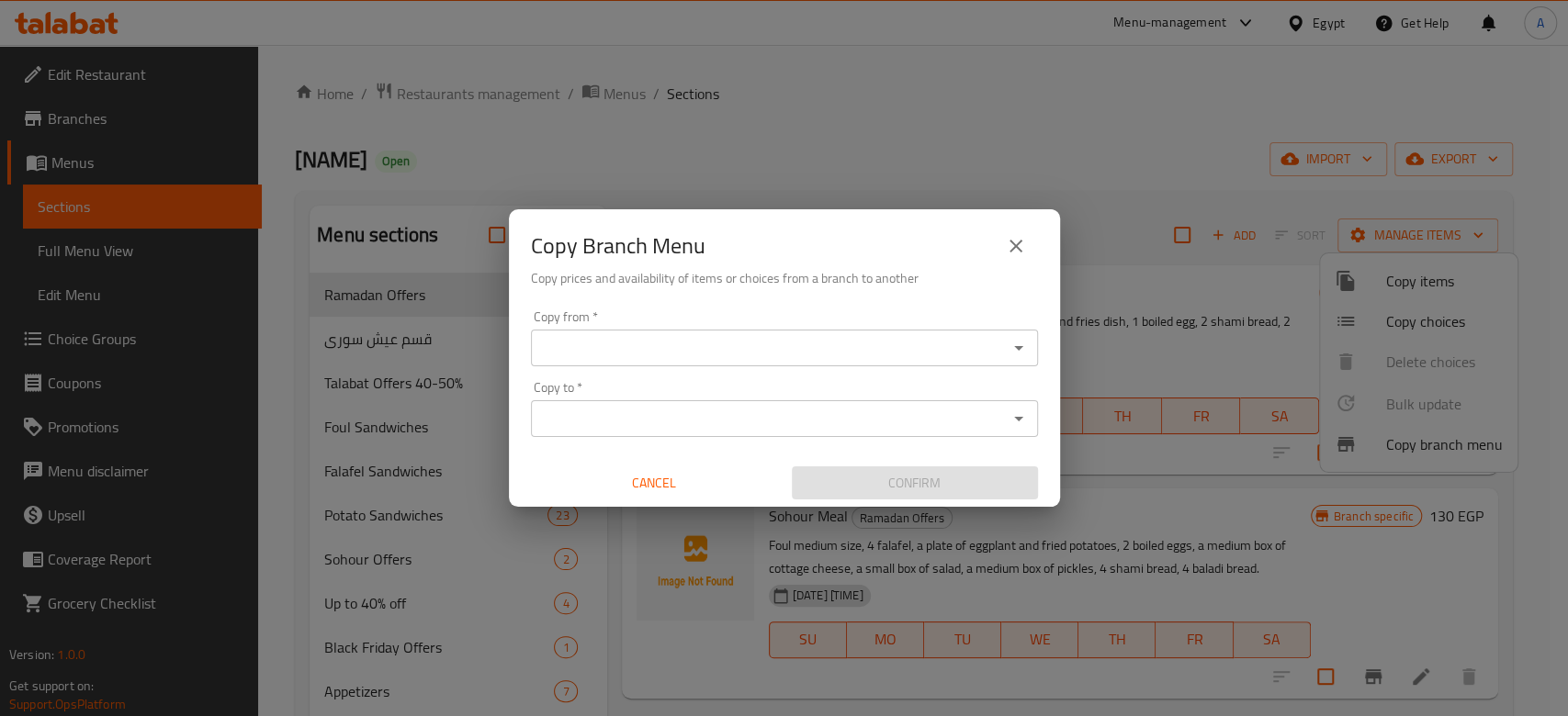 click on "Copy from   *" at bounding box center (769, 348) 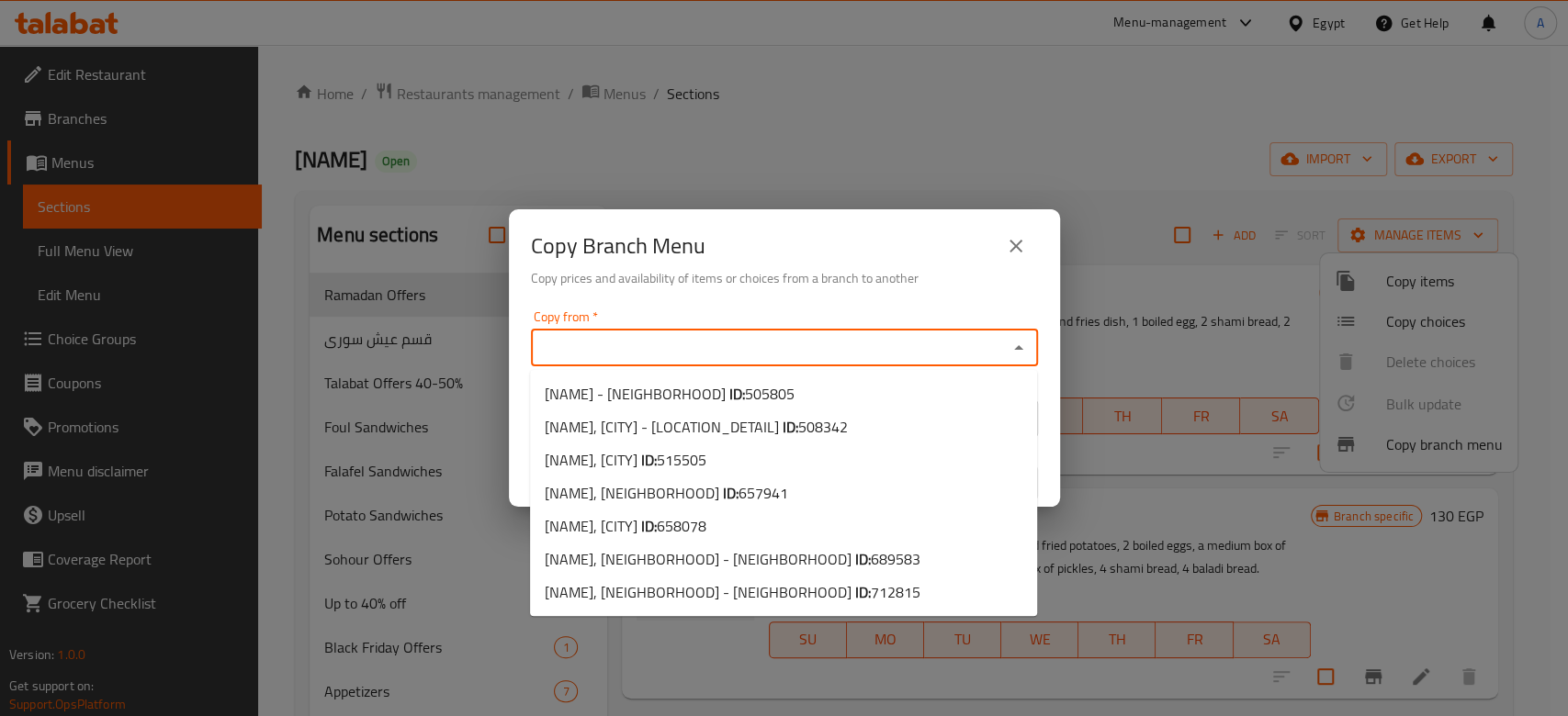 click on "Copy Branch Menu Copy prices and availability of items or choices from a branch to another" at bounding box center (784, 256) 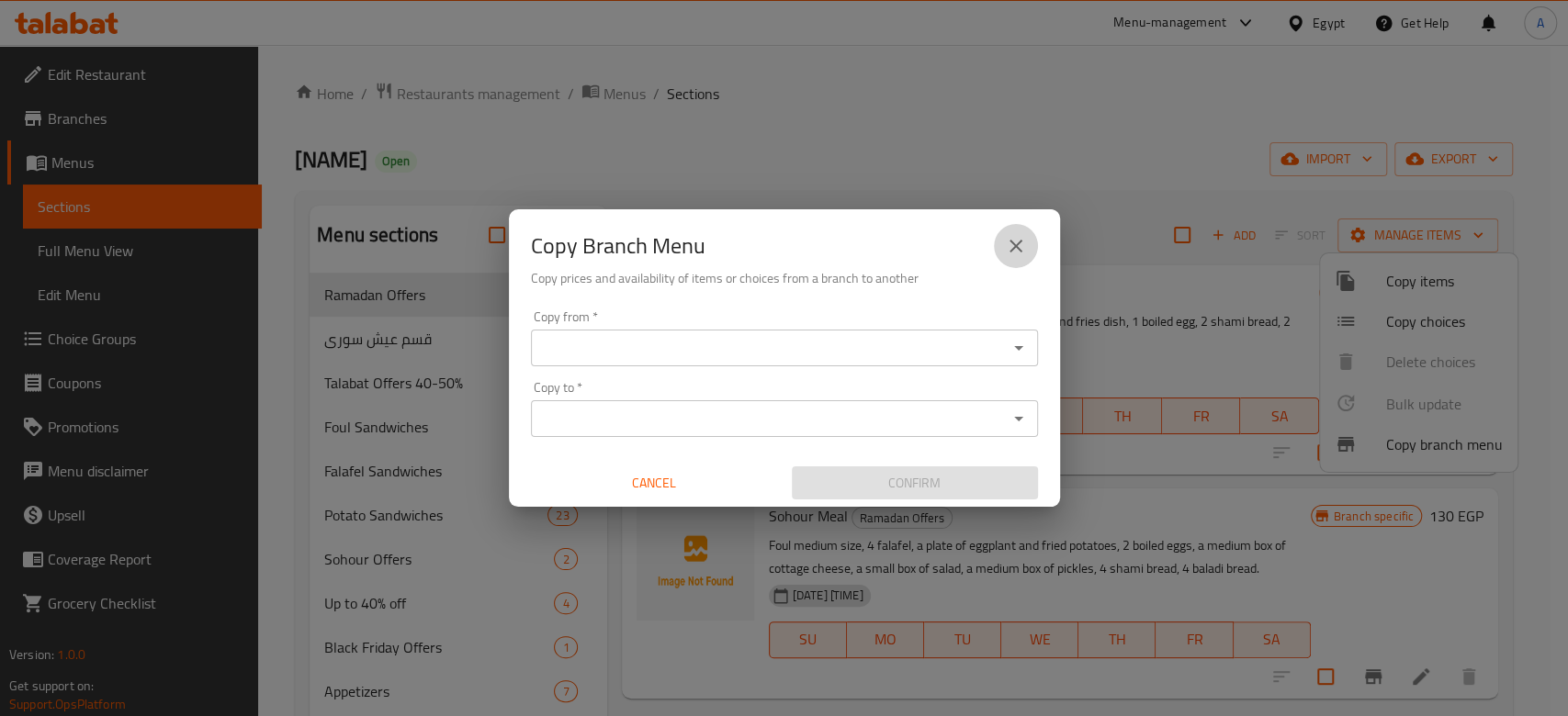 click 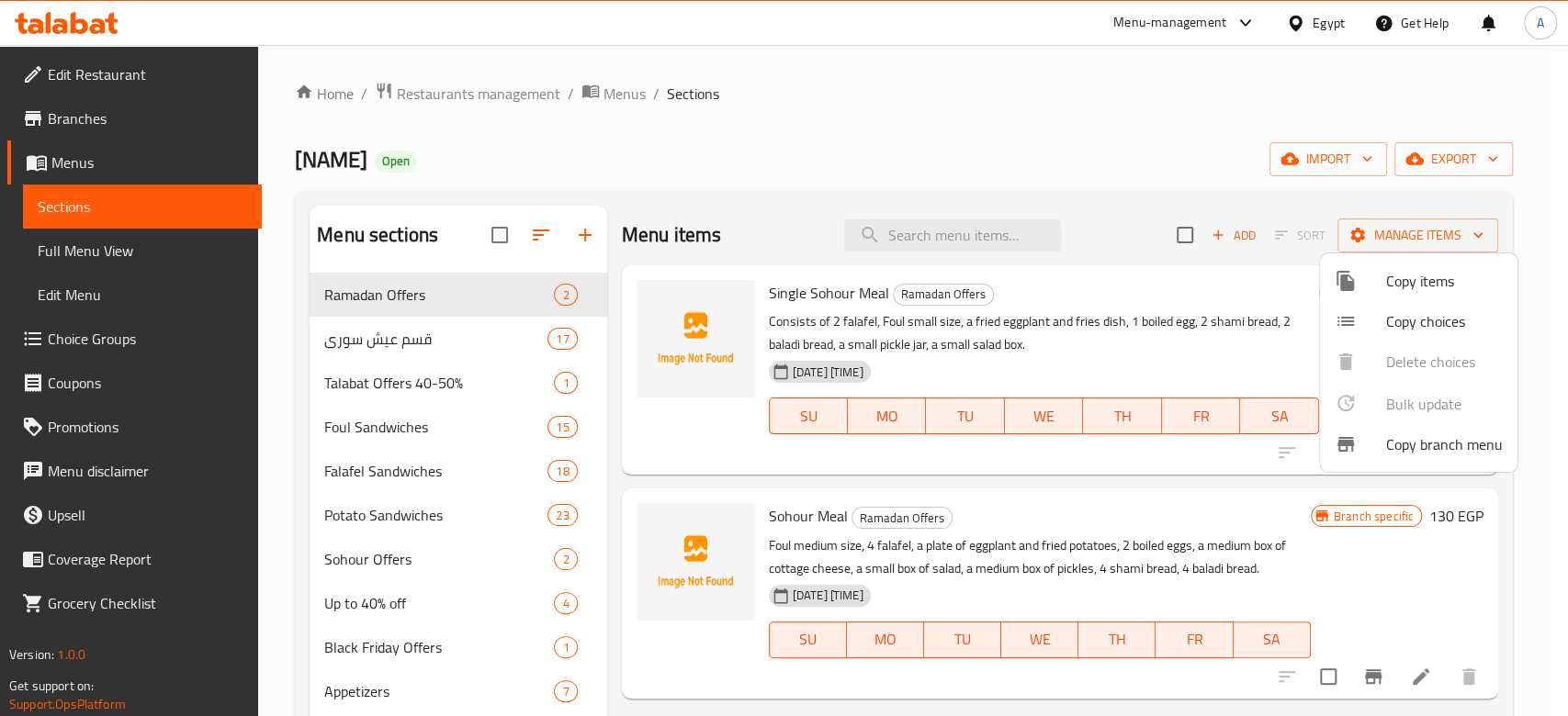click at bounding box center [784, 358] 